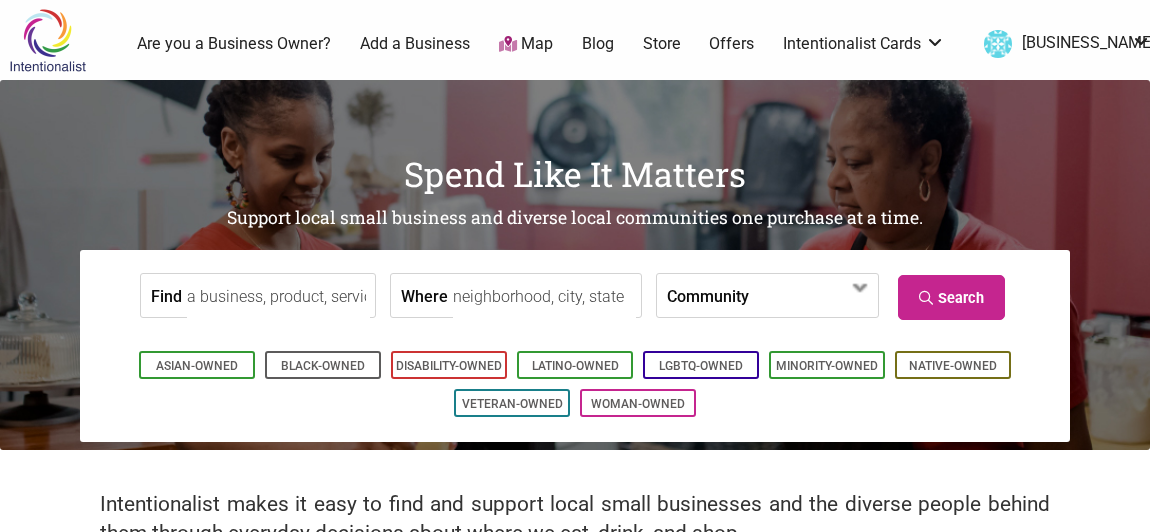 scroll, scrollTop: 0, scrollLeft: 0, axis: both 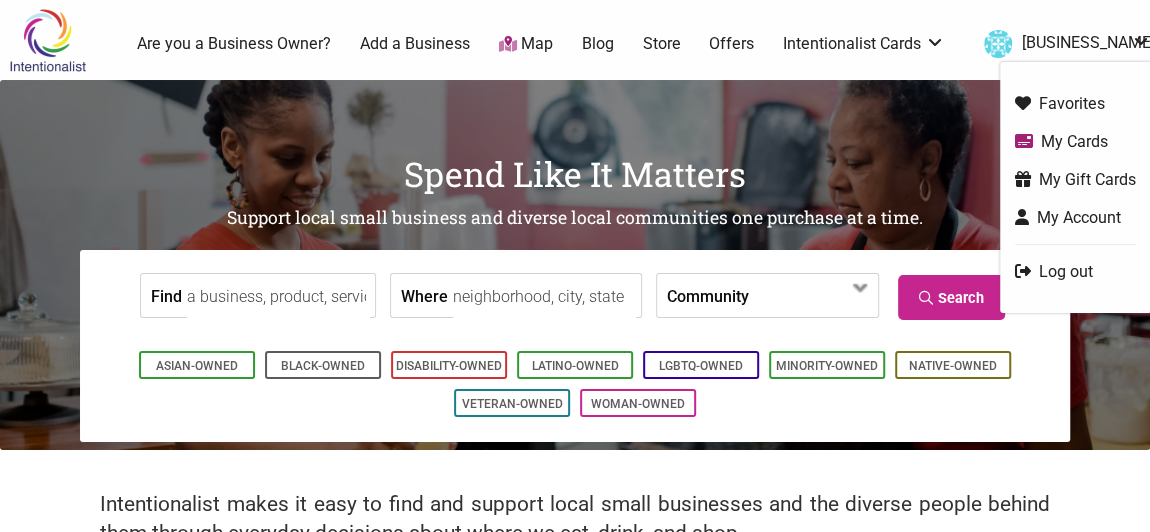 click on "My Account" at bounding box center (1075, 217) 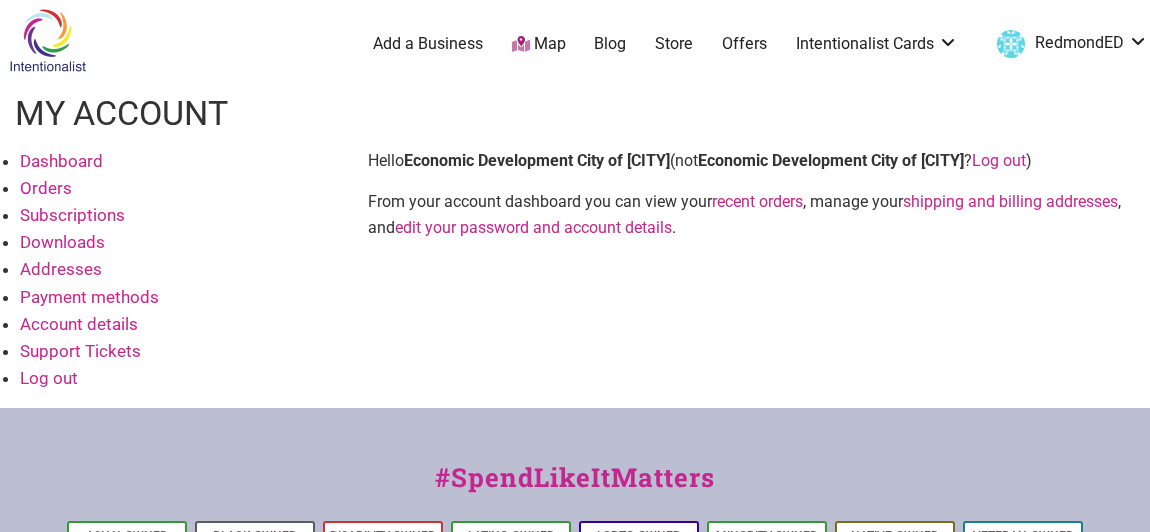 scroll, scrollTop: 0, scrollLeft: 0, axis: both 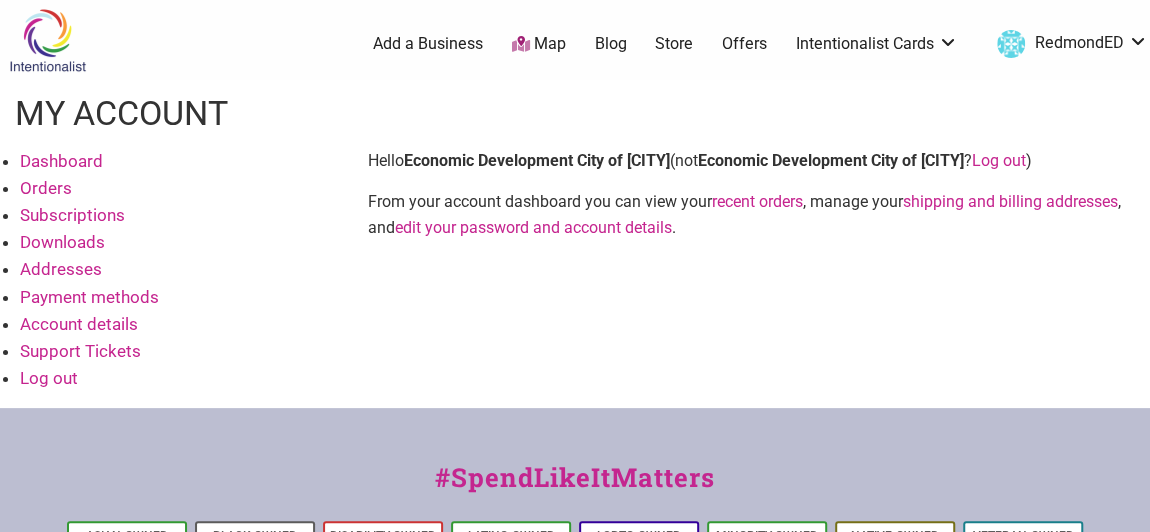 click on "Orders" at bounding box center [46, 188] 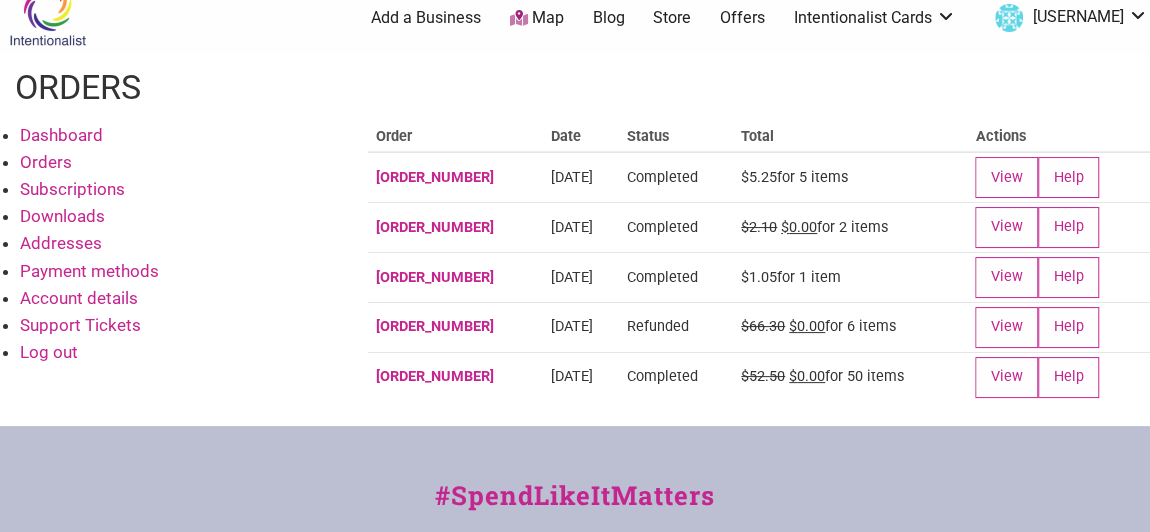 scroll, scrollTop: 27, scrollLeft: 0, axis: vertical 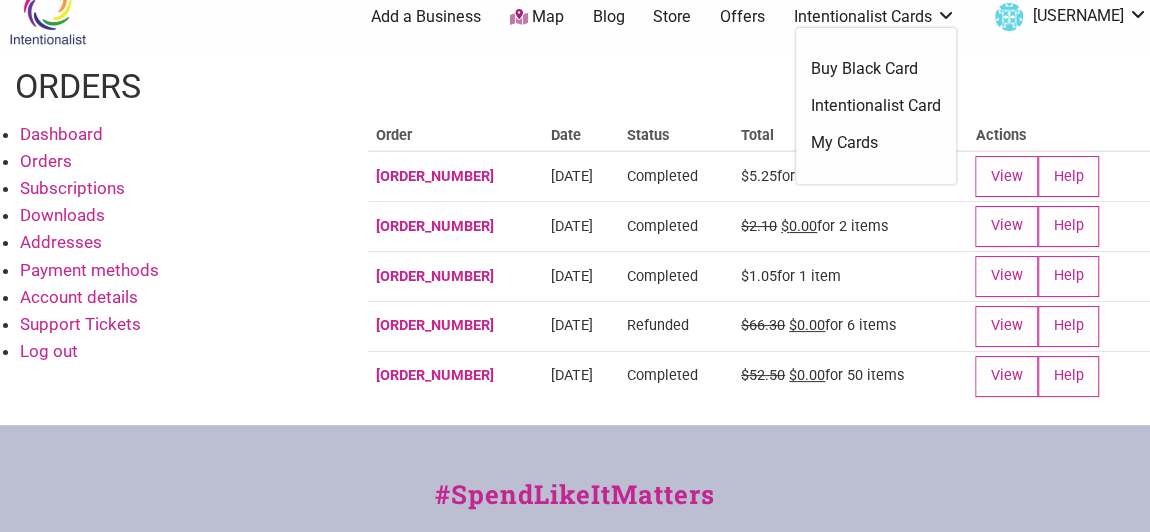 click on "Intentionalist Card" at bounding box center (876, 106) 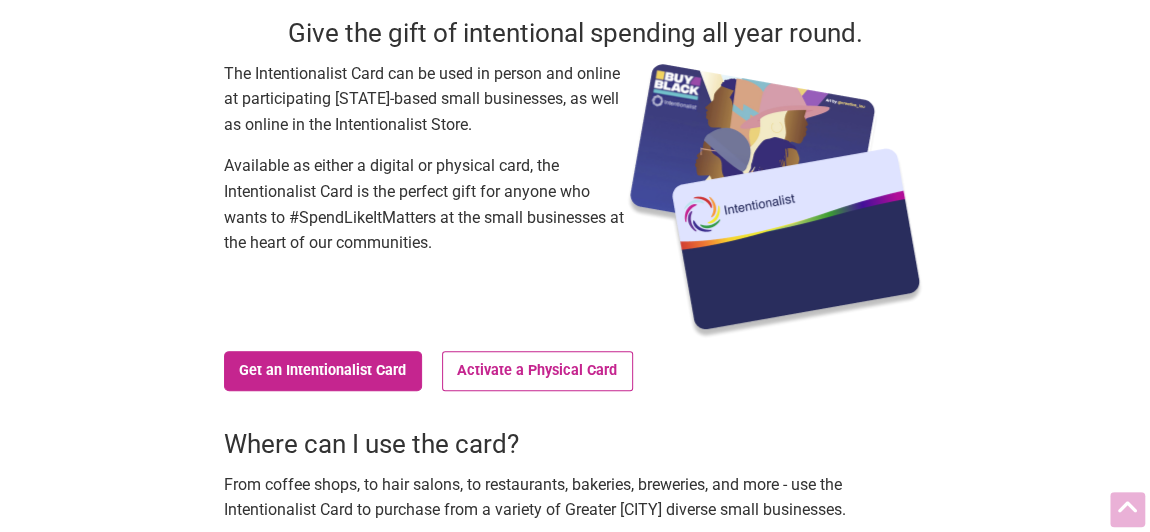 scroll, scrollTop: 159, scrollLeft: 0, axis: vertical 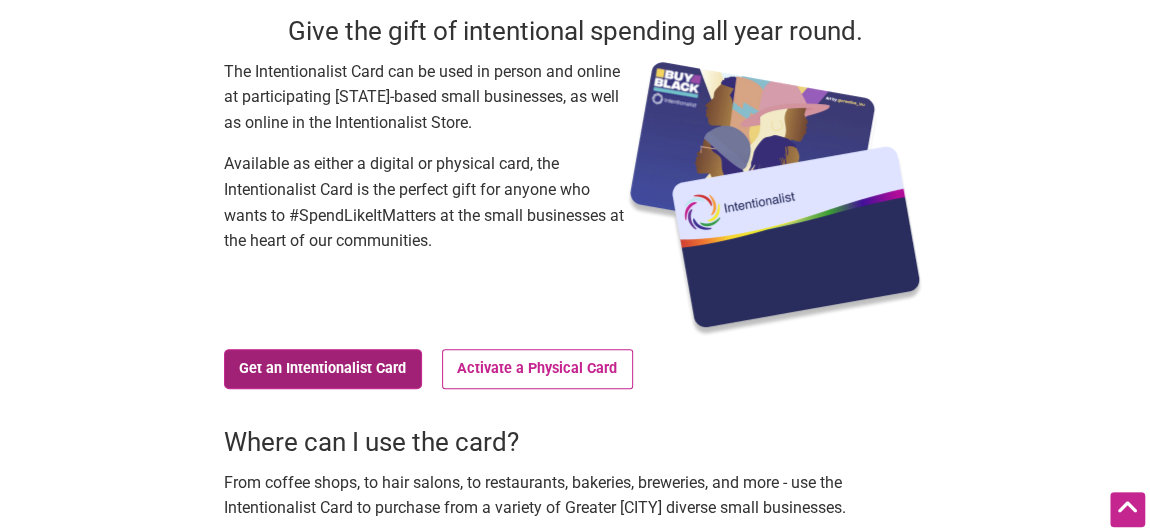 click on "Get an Intentionalist
Card" at bounding box center [323, 369] 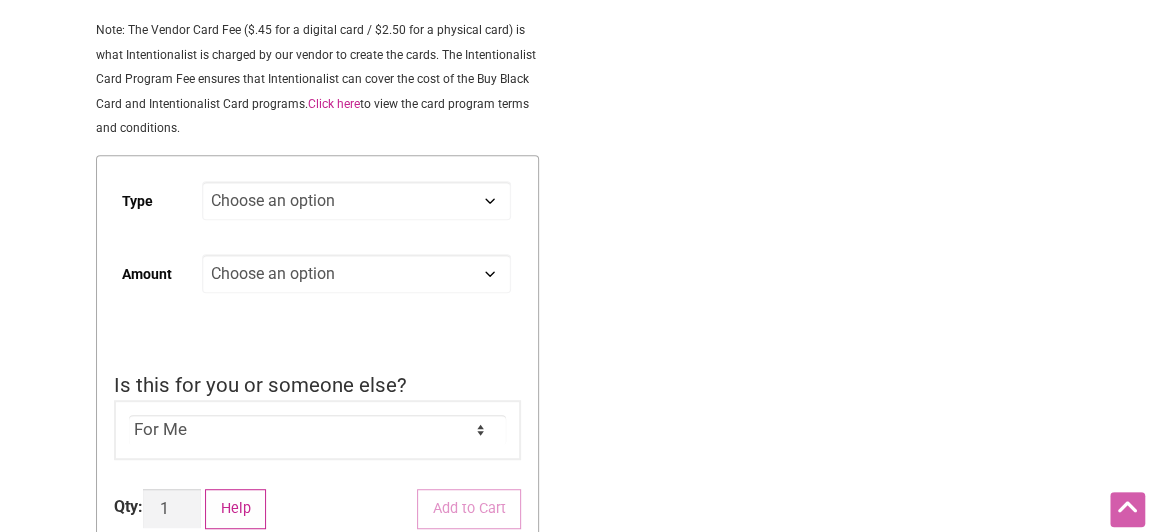 scroll, scrollTop: 408, scrollLeft: 0, axis: vertical 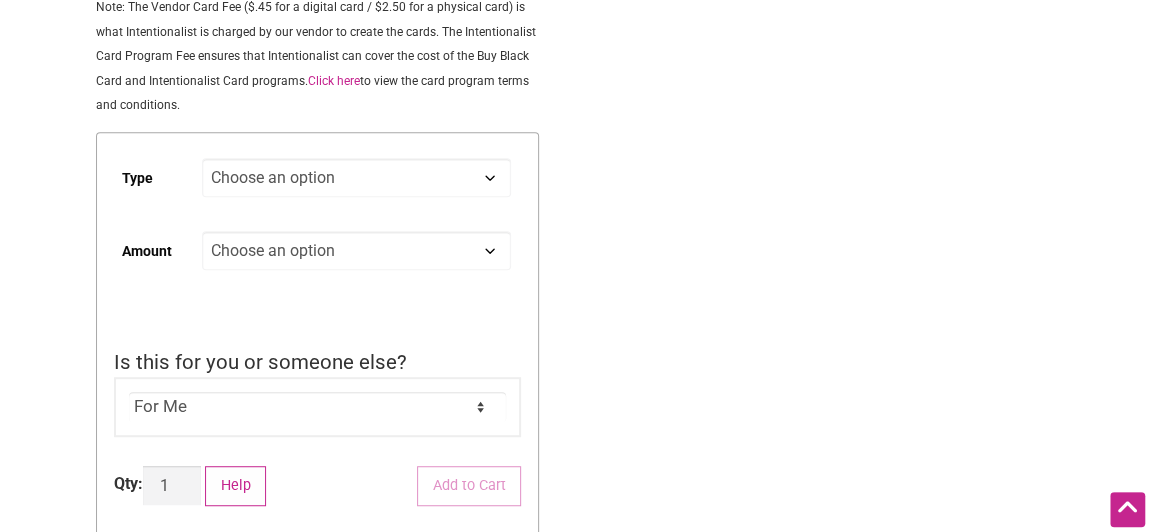 click on "Choose an option Digital Physical" 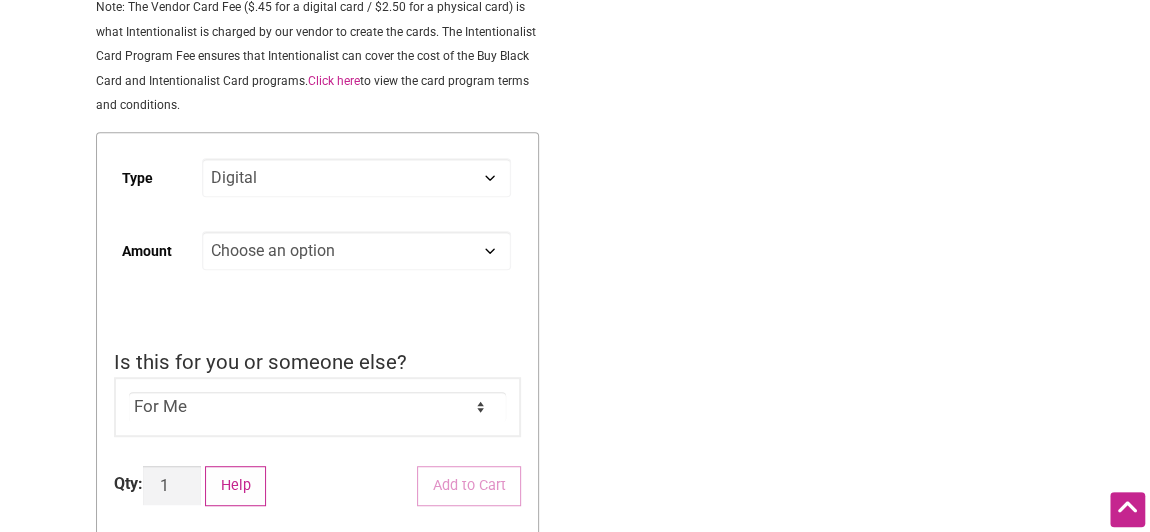 click on "Choose an option Digital Physical" 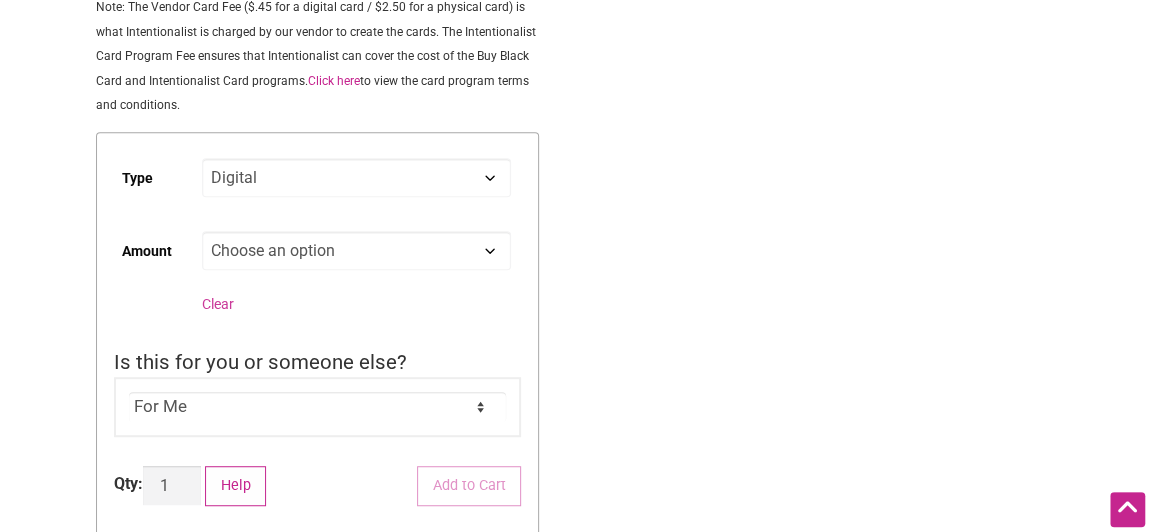 click on "Choose an option Custom 25 50 100 150 200 250 500" 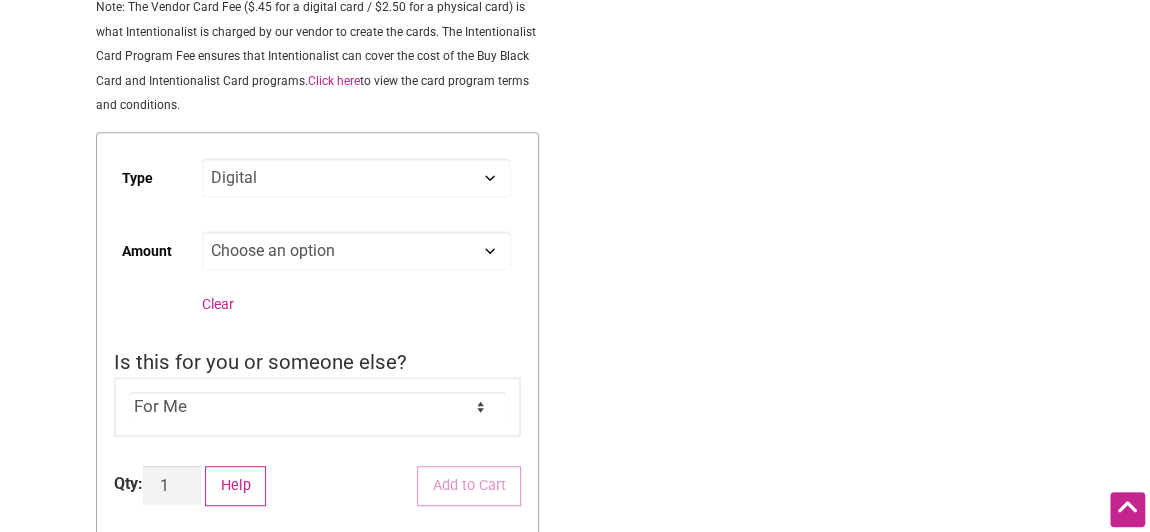 select on "Custom" 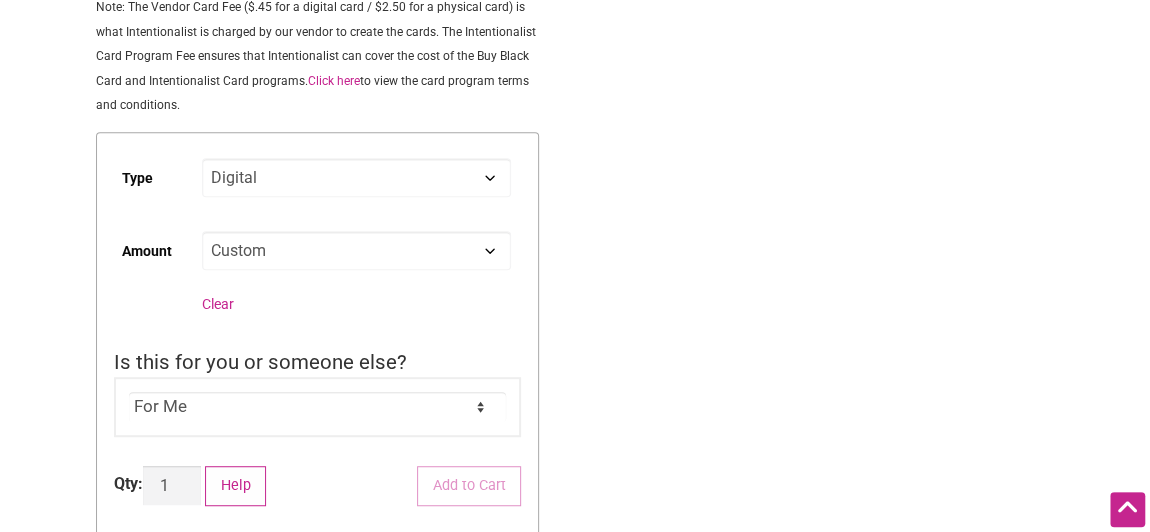 click on "Choose an option Custom 25 50 100 150 200 250 500" 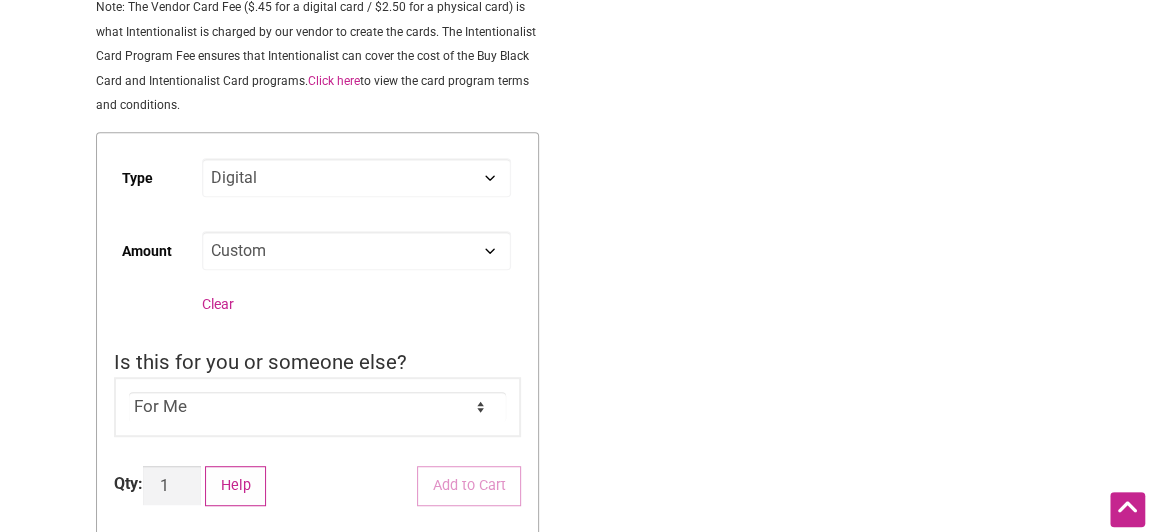 select on "Digital" 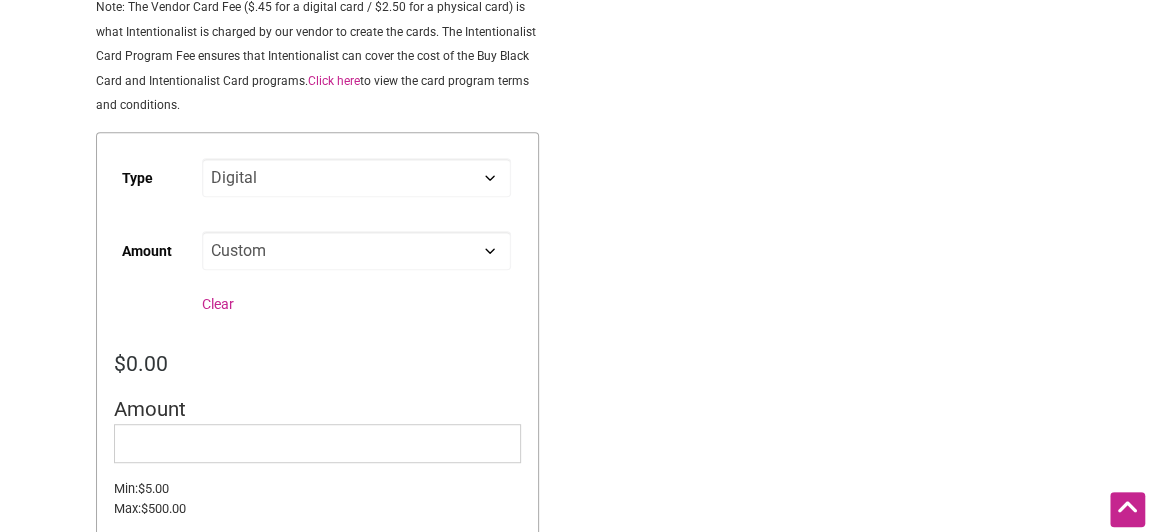 click on "Amount  * Min:  $ 5.00 Max:  $ 500.00" 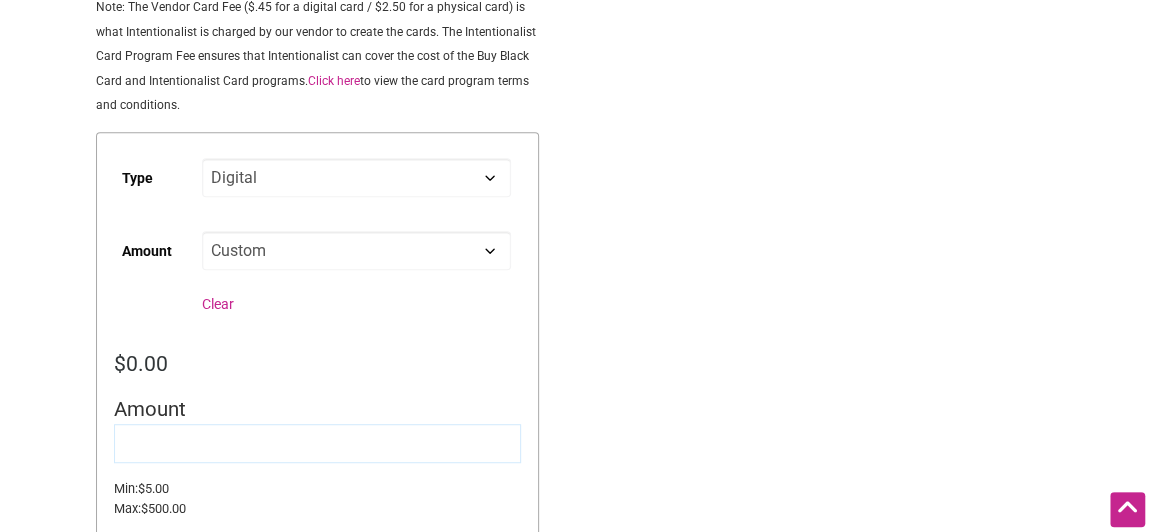 click 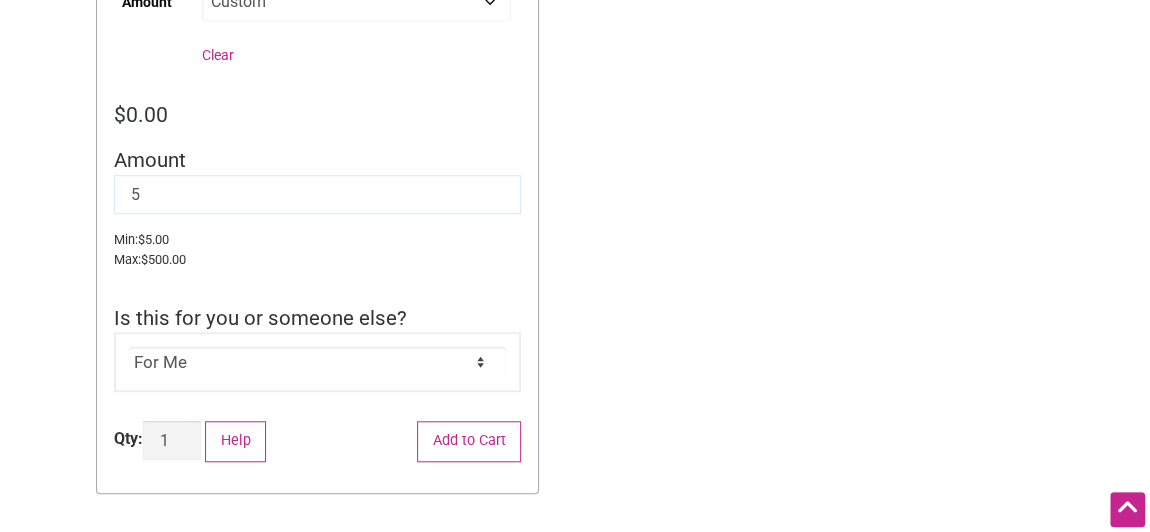 scroll, scrollTop: 658, scrollLeft: 0, axis: vertical 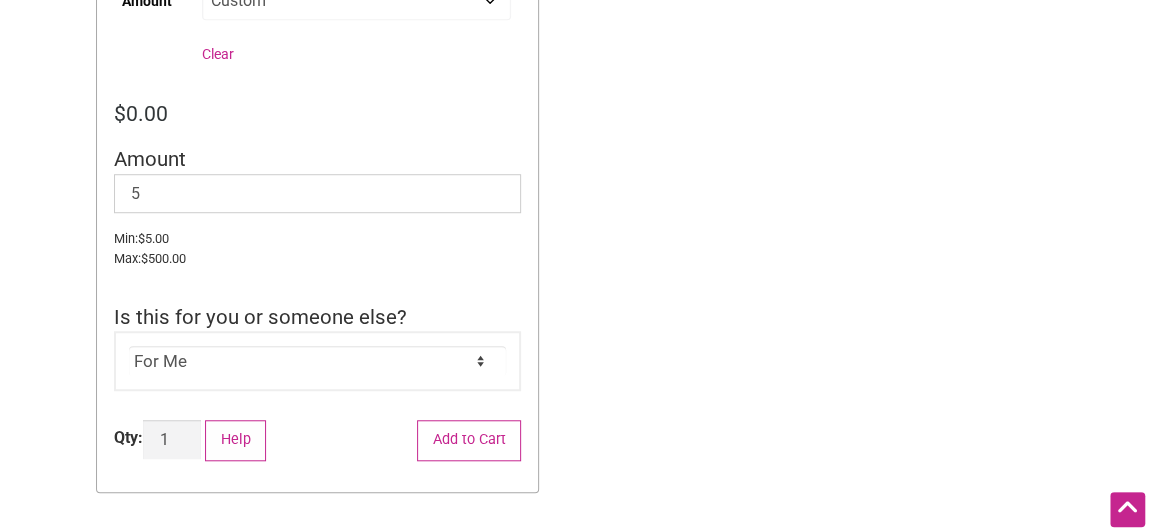 click on "For Me For Someone Else" 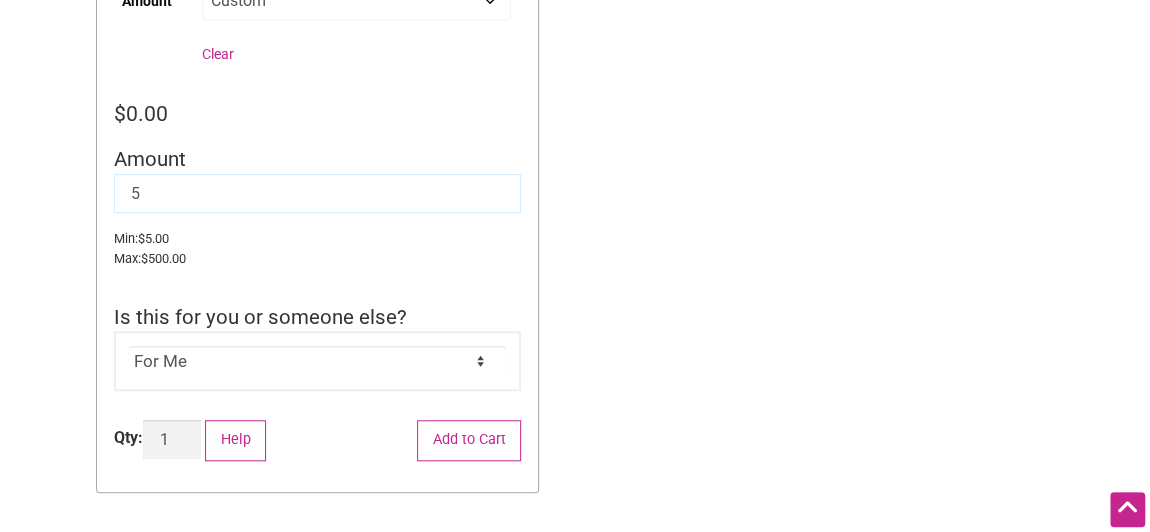 click on "5" 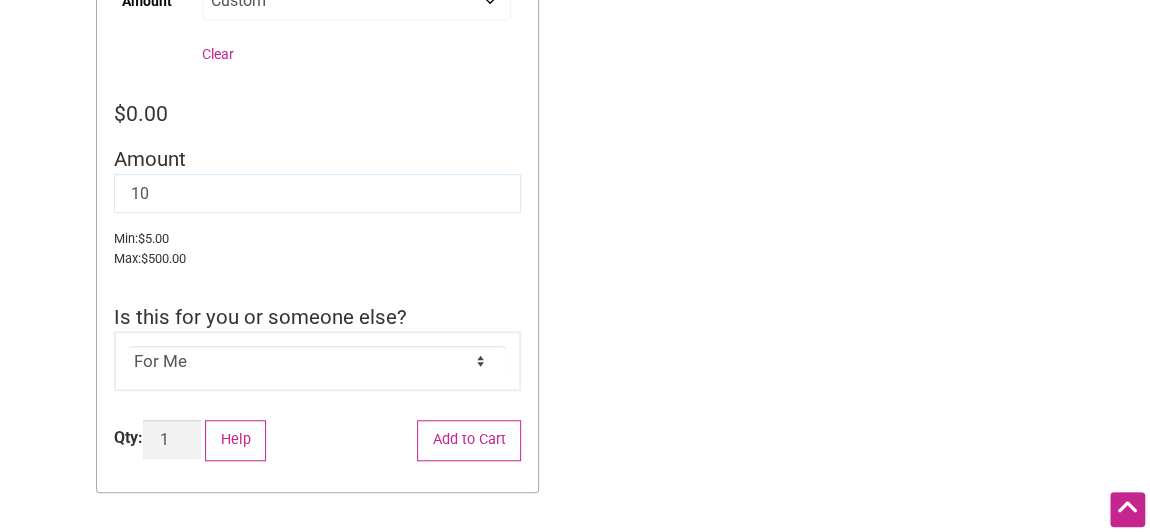 type on "10" 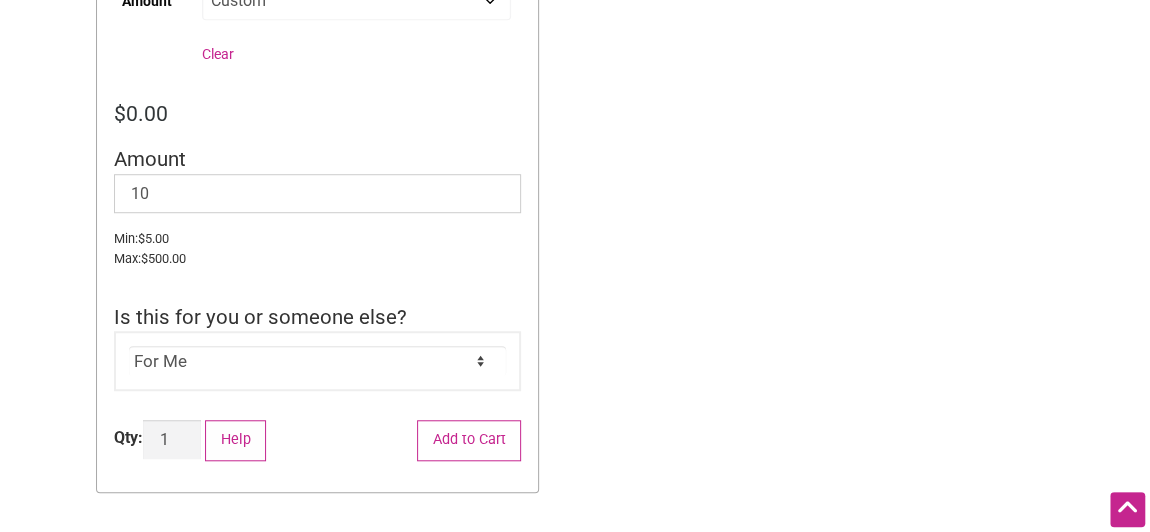 click on "Amount  * 10 Min:  $ 5.00 Max:  $ 500.00" 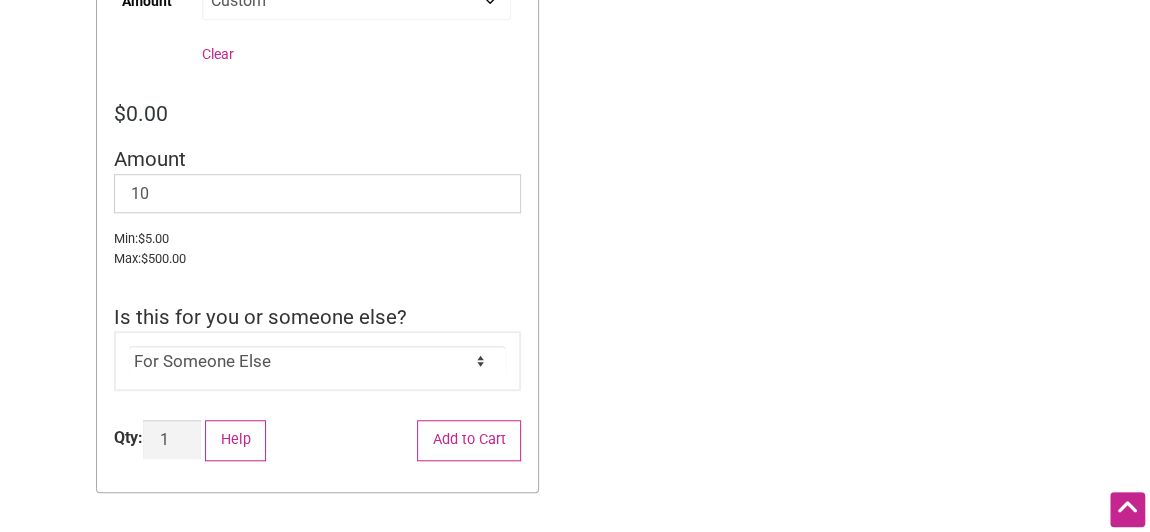 click on "For Me For Someone Else" 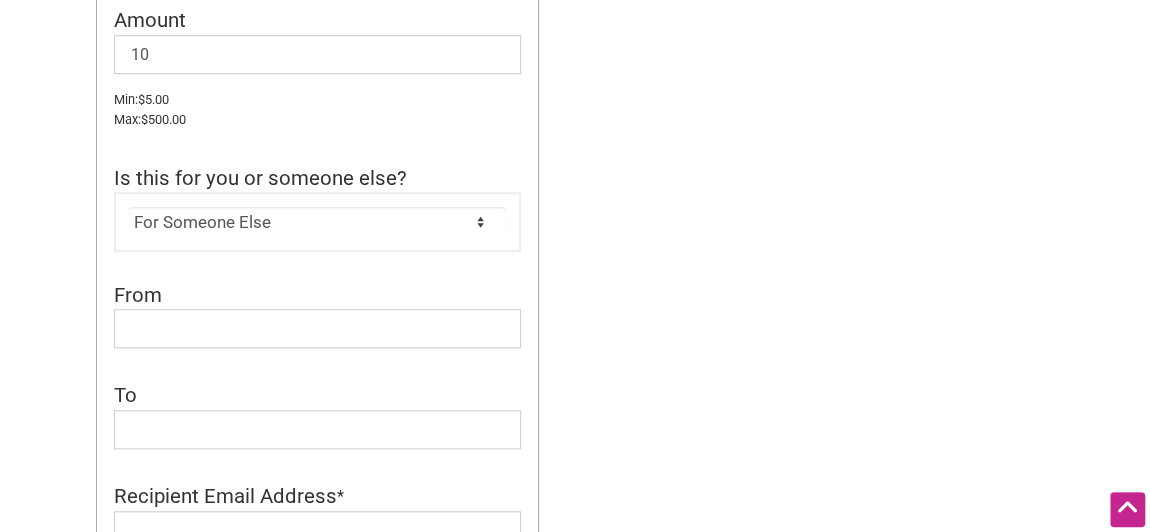 scroll, scrollTop: 798, scrollLeft: 0, axis: vertical 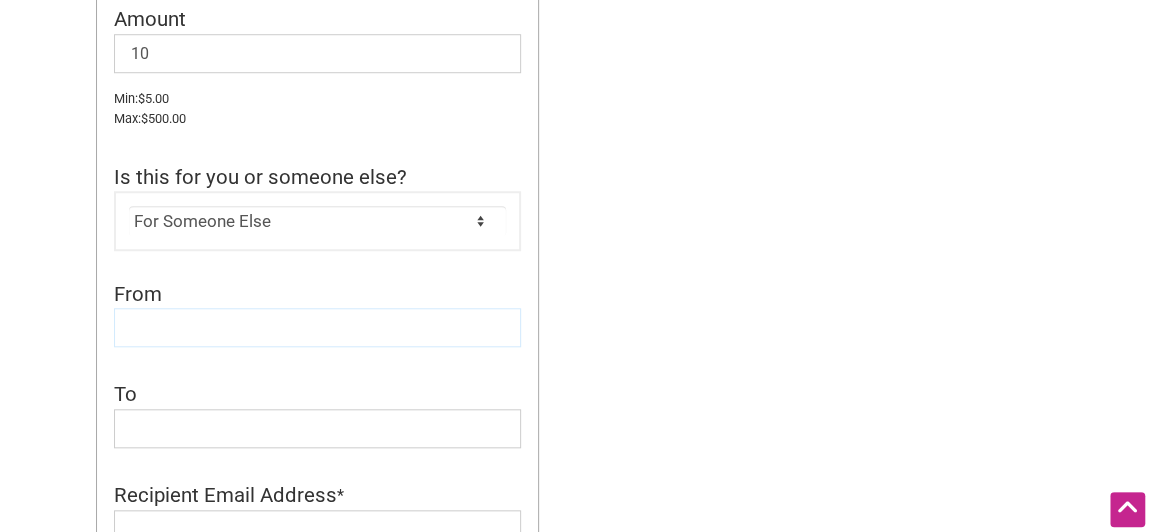 click 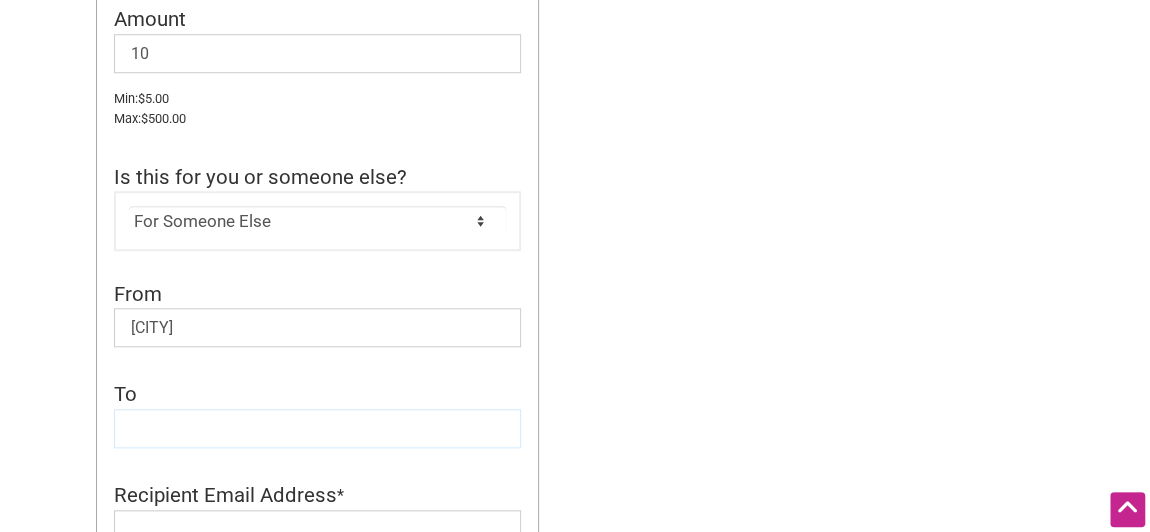 click 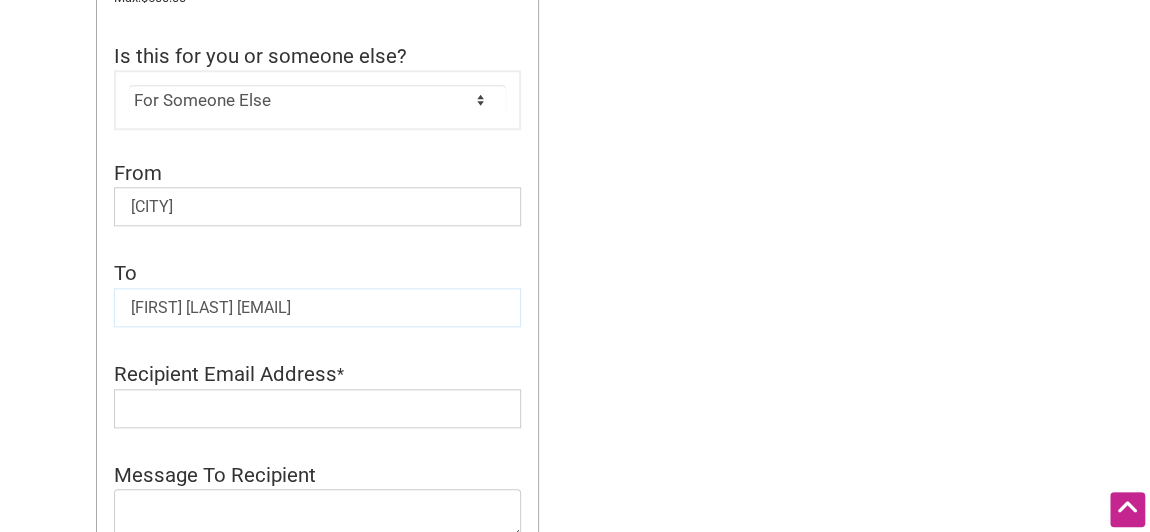 scroll, scrollTop: 928, scrollLeft: 0, axis: vertical 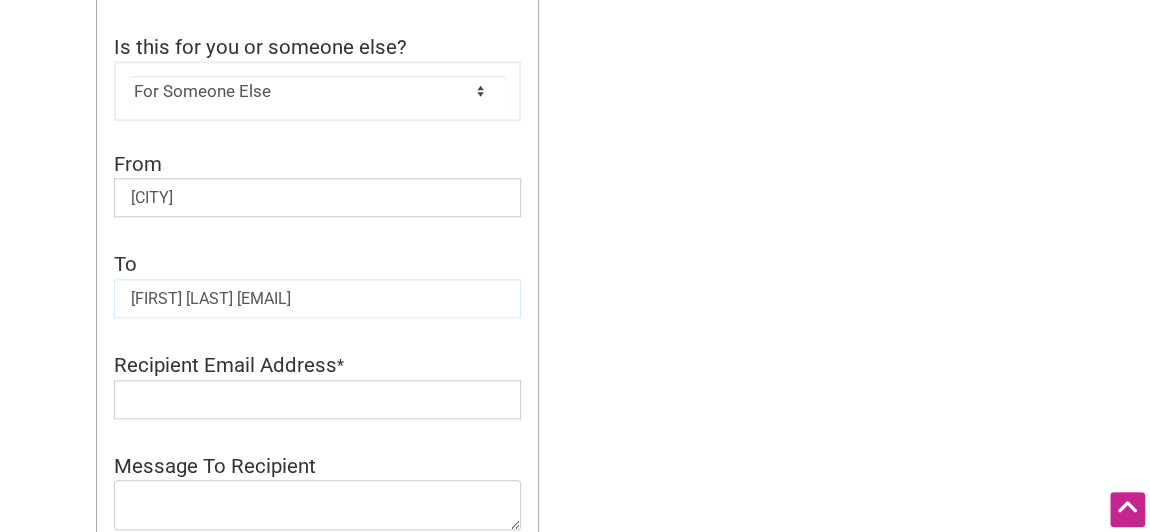 drag, startPoint x: 232, startPoint y: 296, endPoint x: 441, endPoint y: 368, distance: 221.05429 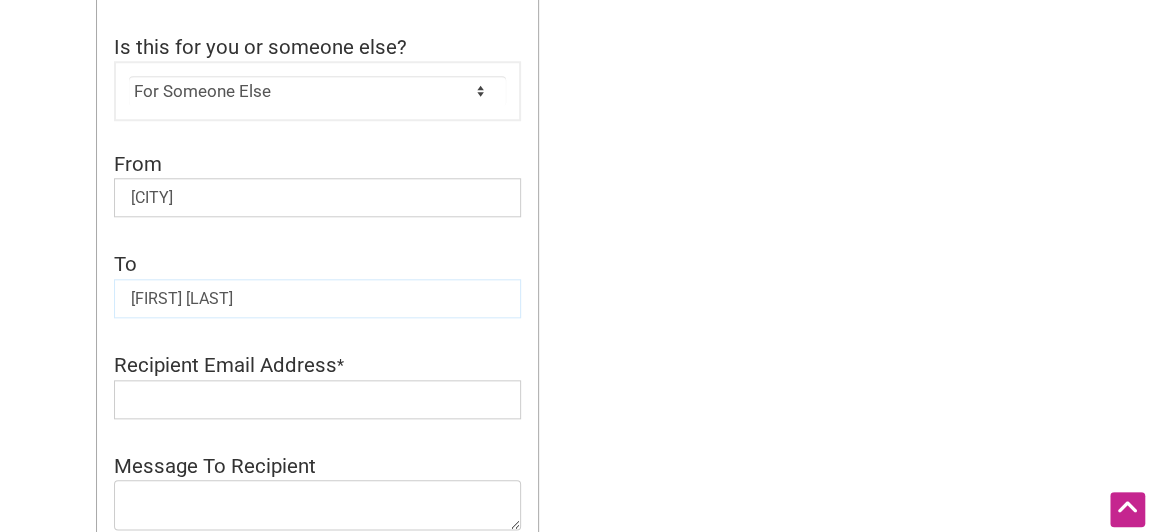 type on "[FIRST] [LAST]" 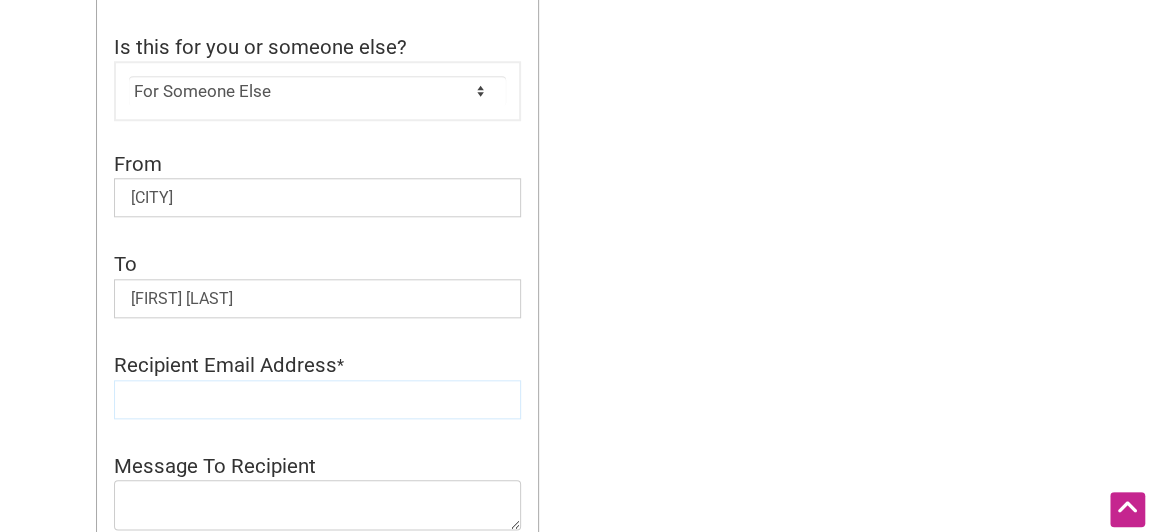 click 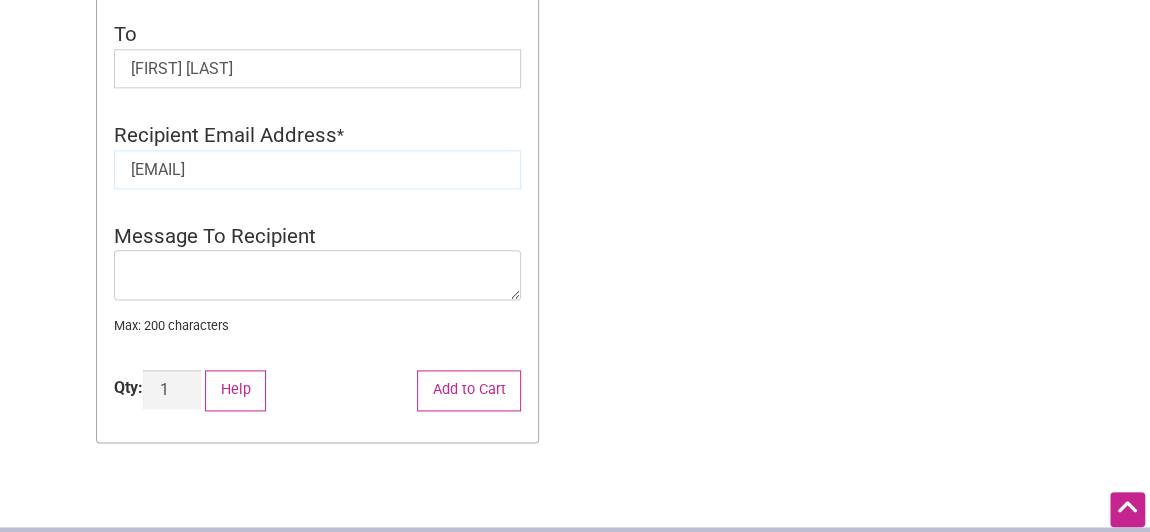 scroll, scrollTop: 1159, scrollLeft: 0, axis: vertical 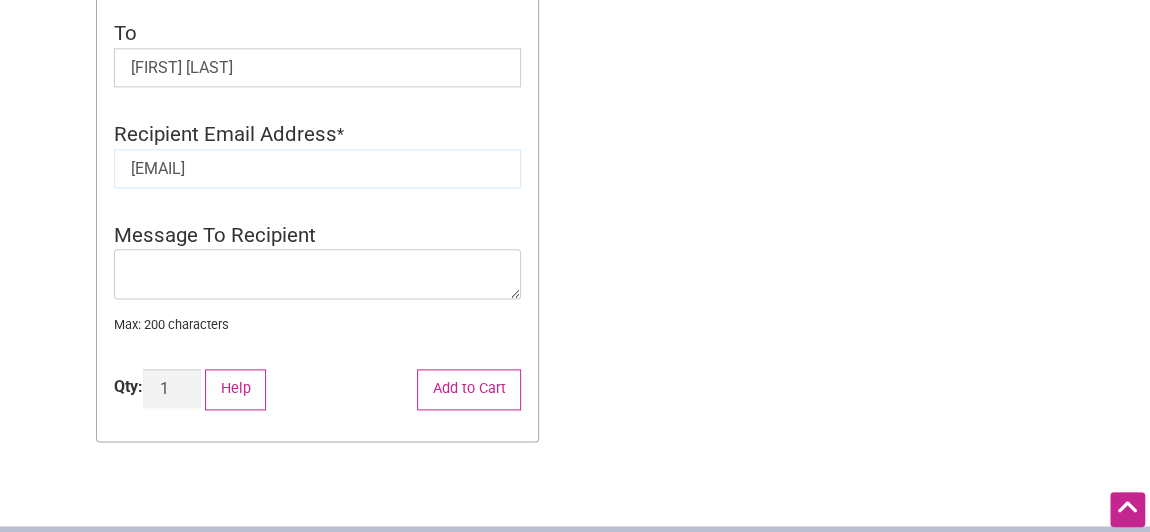 type on "[USERNAME]@[EXAMPLE].com" 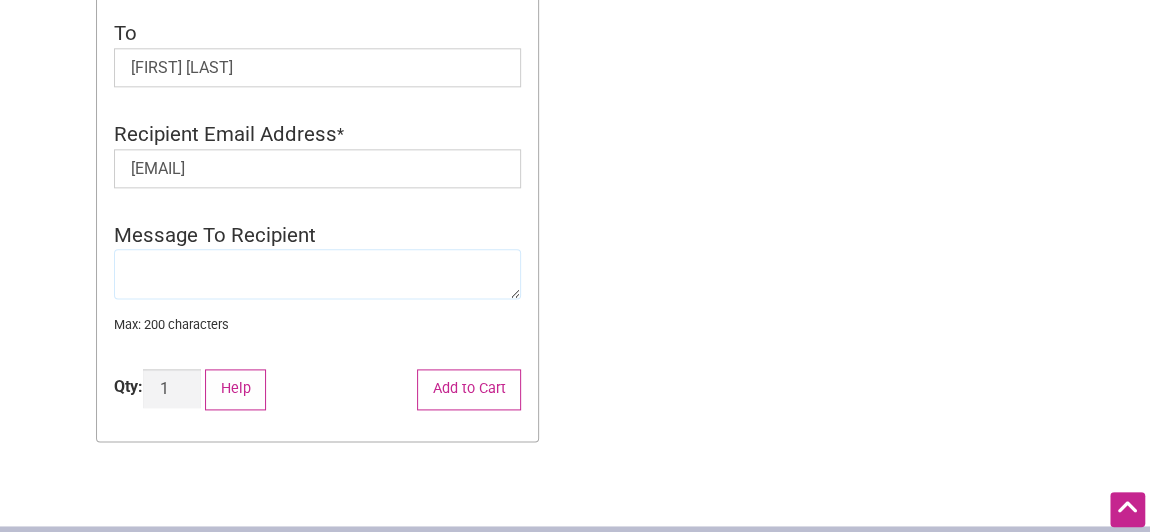 click 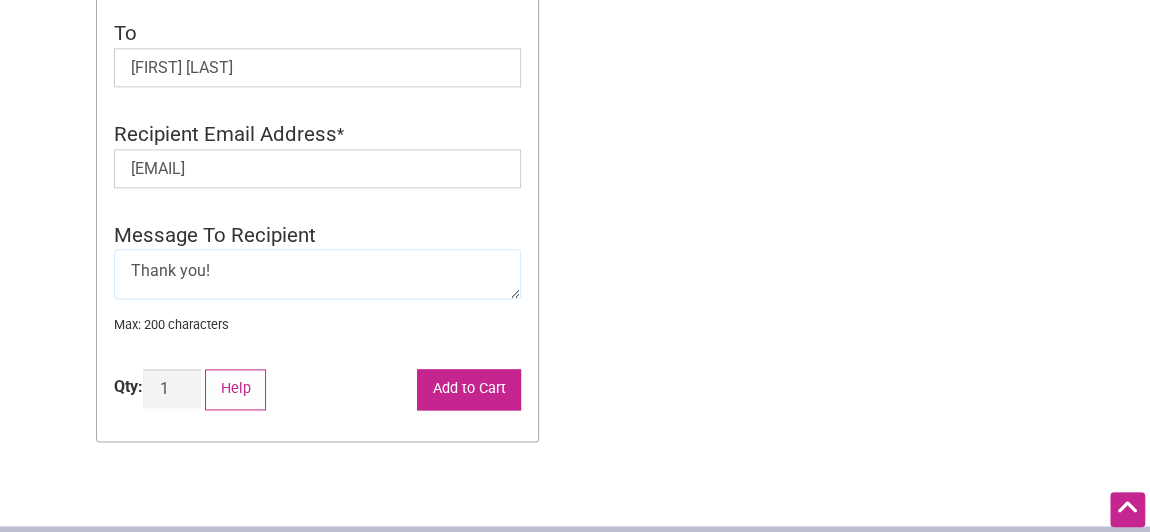 type on "Thank you!" 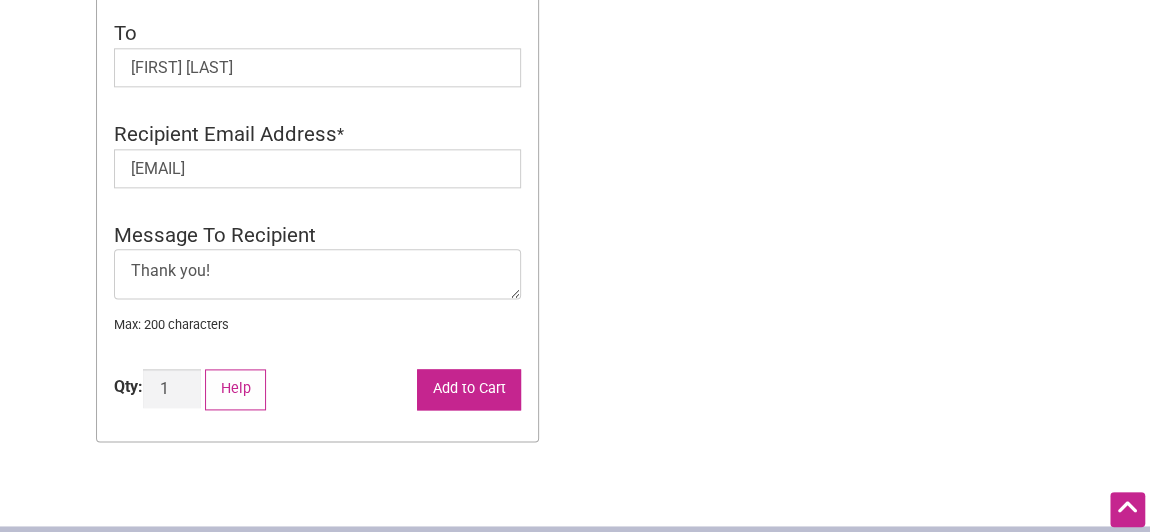 click on "Add to Cart" 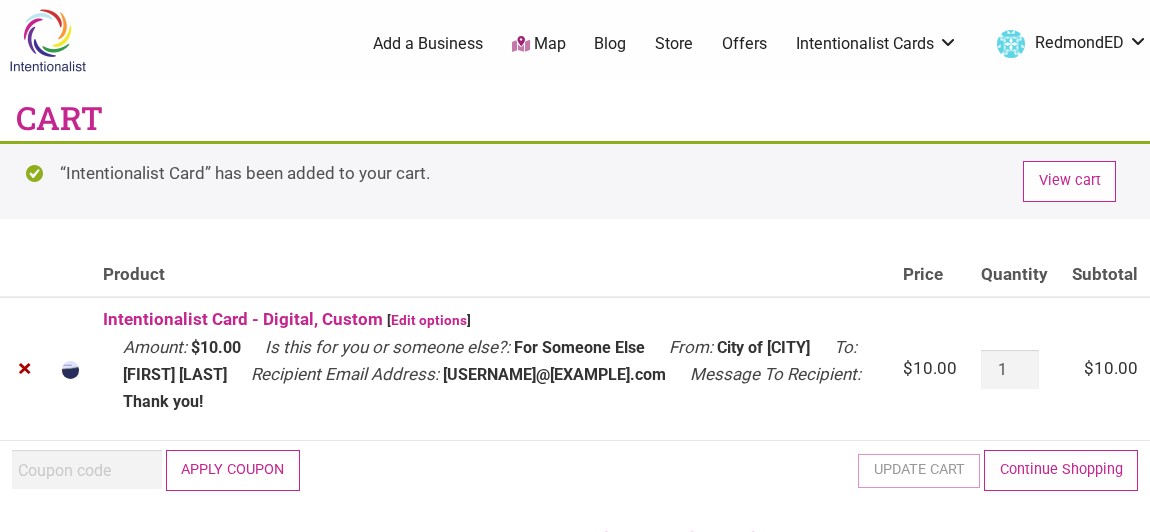 scroll, scrollTop: 0, scrollLeft: 0, axis: both 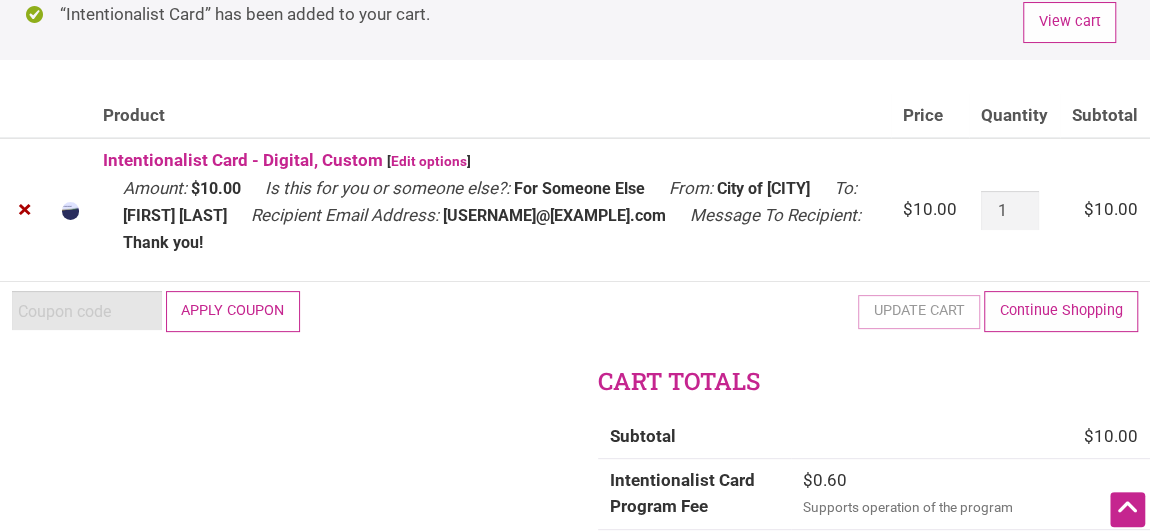 click on "Coupon:" at bounding box center (87, 310) 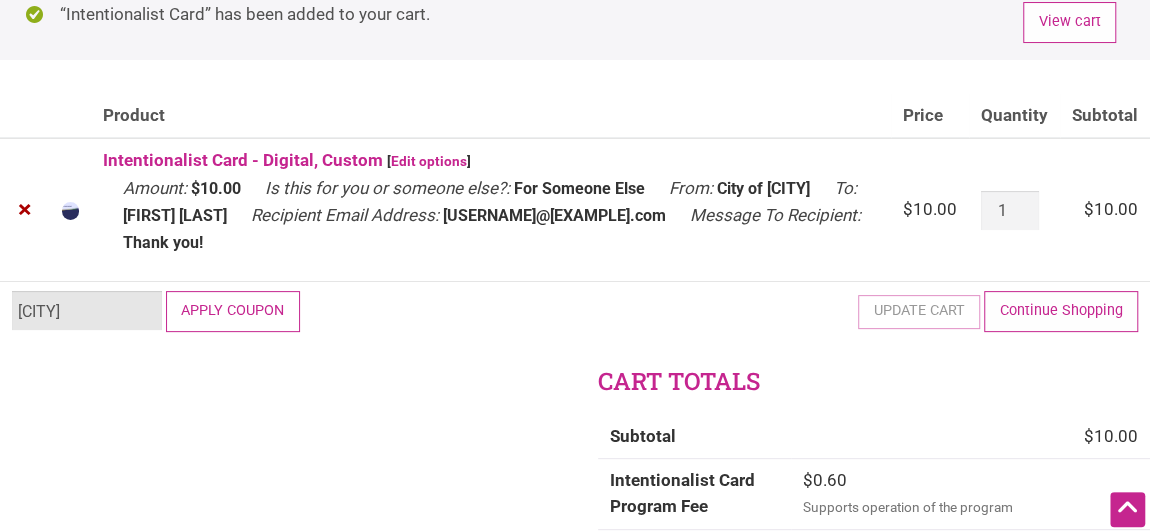 type on "[CITY]" 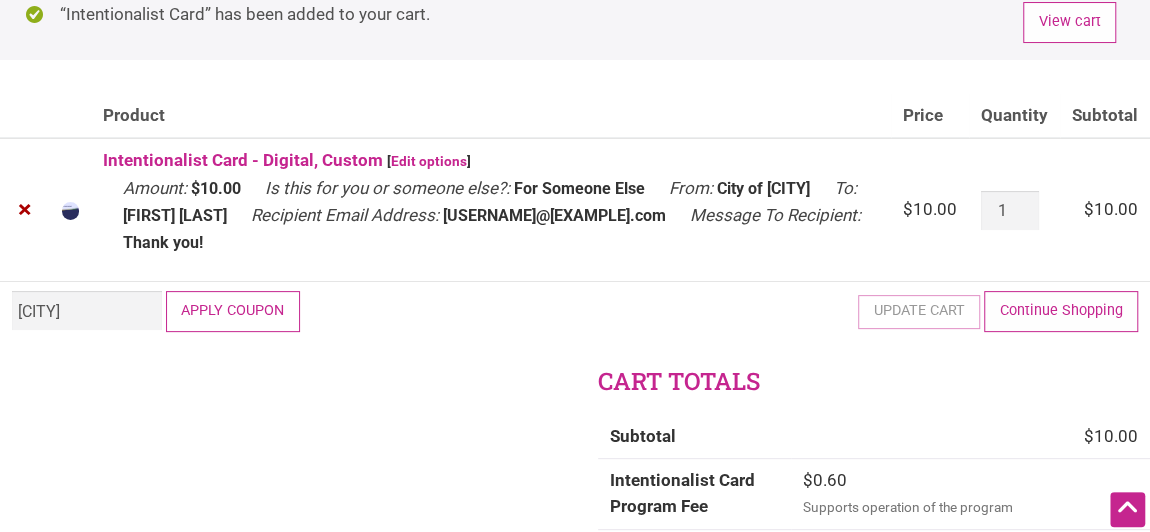 click on "Apply coupon" at bounding box center (233, 311) 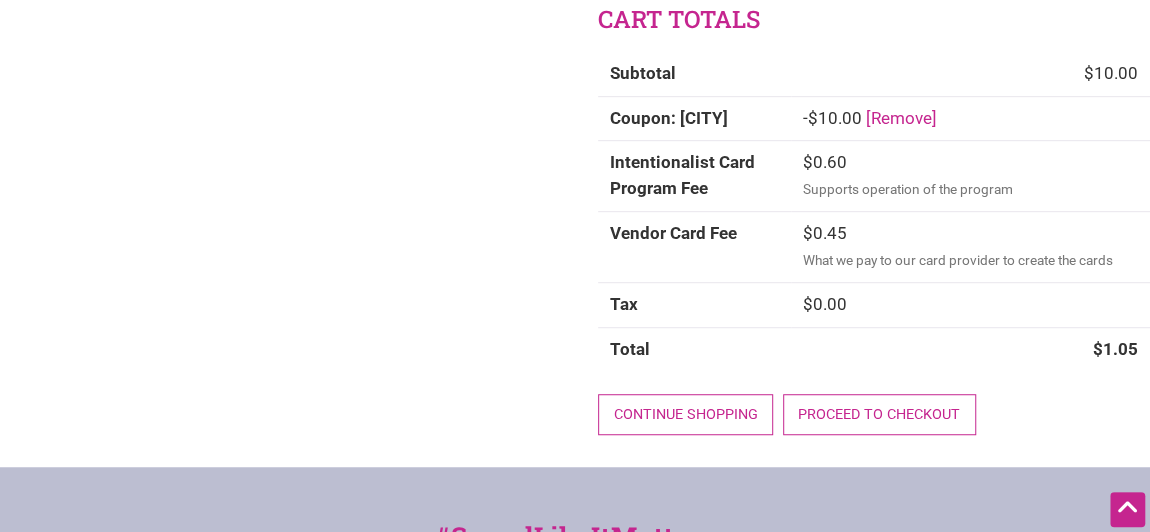 scroll, scrollTop: 506, scrollLeft: 0, axis: vertical 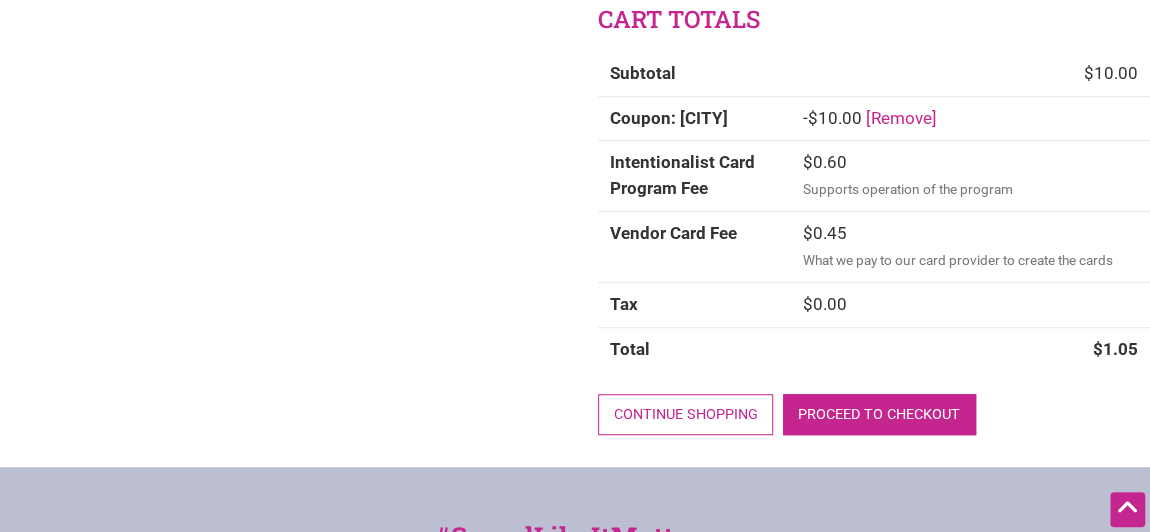click on "Proceed to checkout" at bounding box center [879, 414] 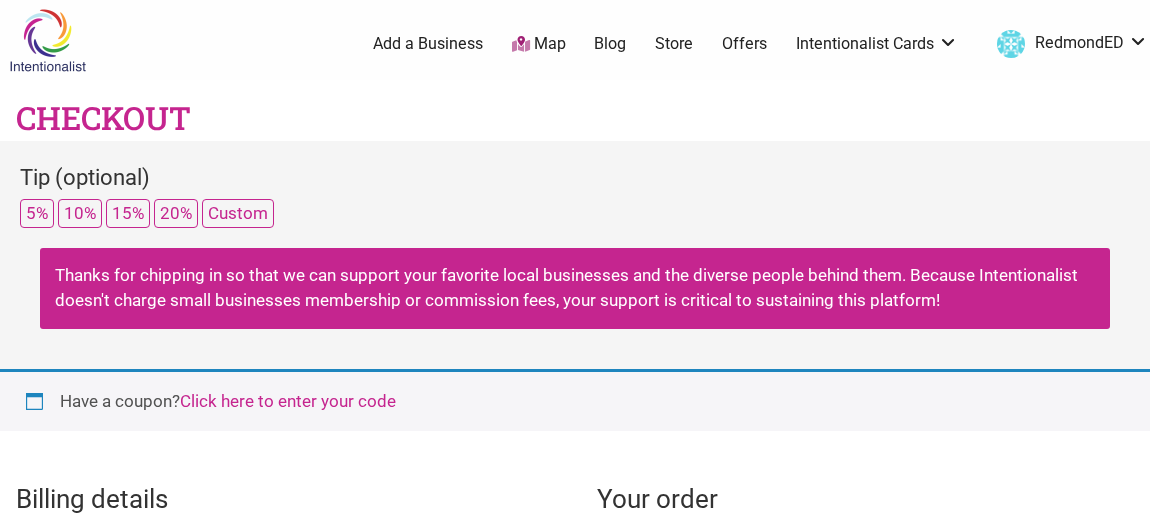 select on "WA" 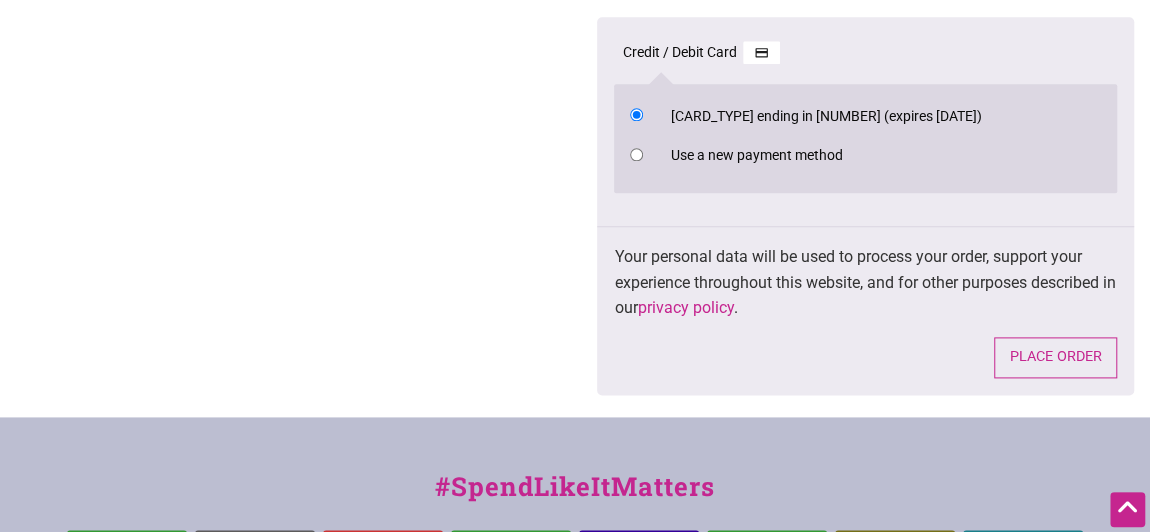 scroll, scrollTop: 1261, scrollLeft: 0, axis: vertical 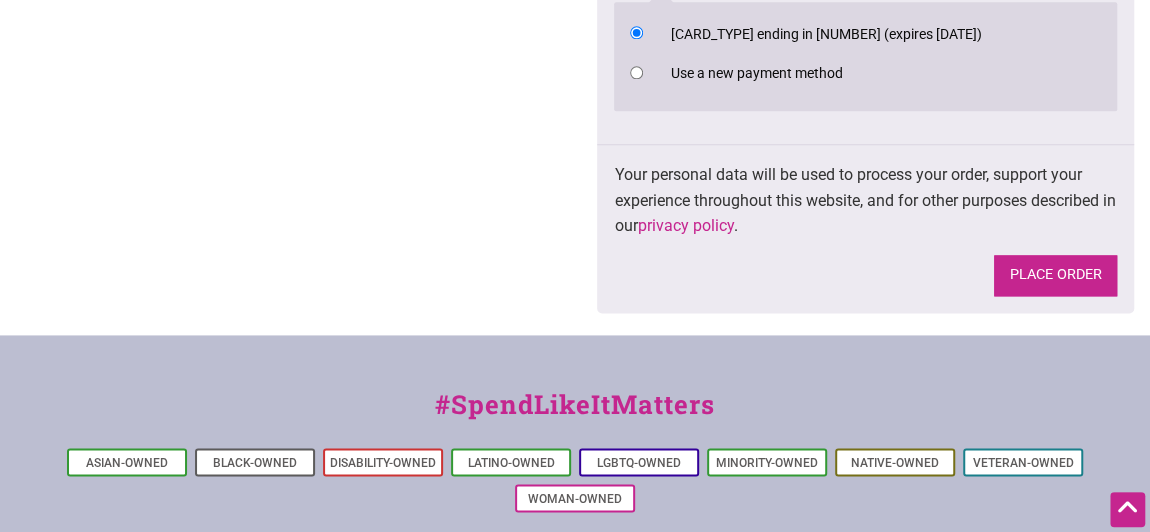 click on "Place order" at bounding box center (1055, 275) 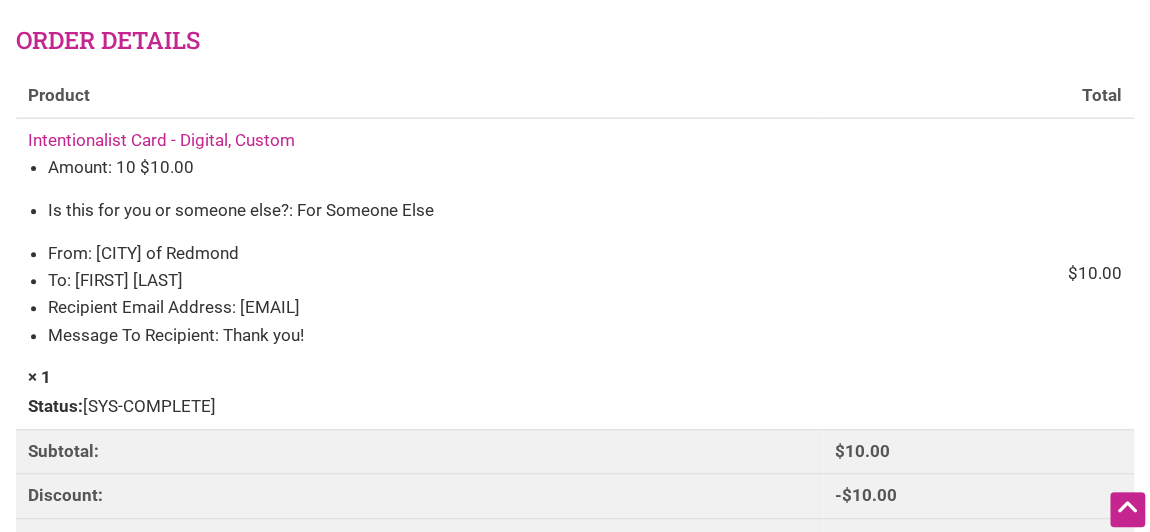 scroll, scrollTop: 268, scrollLeft: 0, axis: vertical 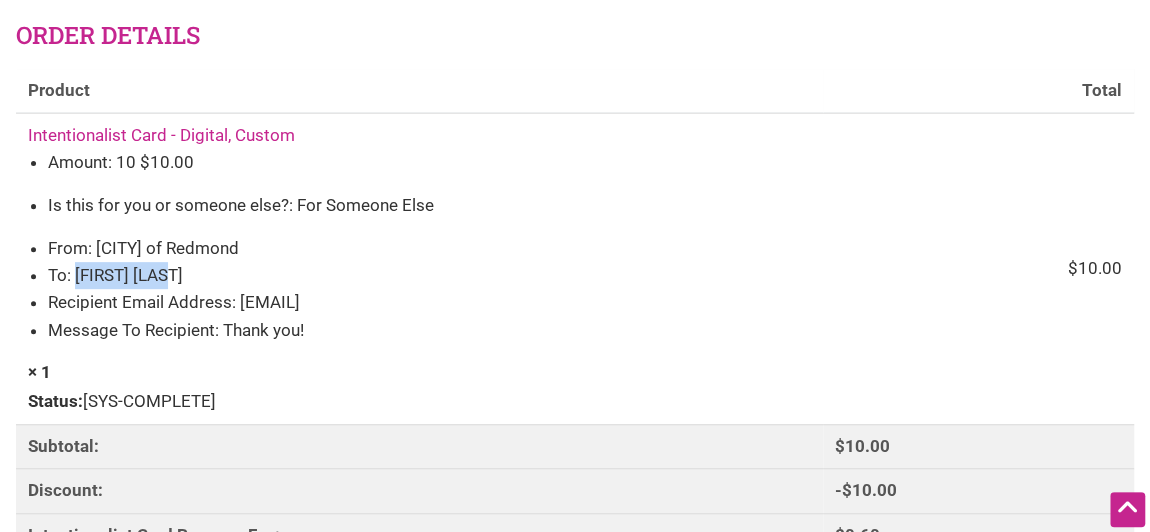 drag, startPoint x: 193, startPoint y: 272, endPoint x: 76, endPoint y: 266, distance: 117.15375 